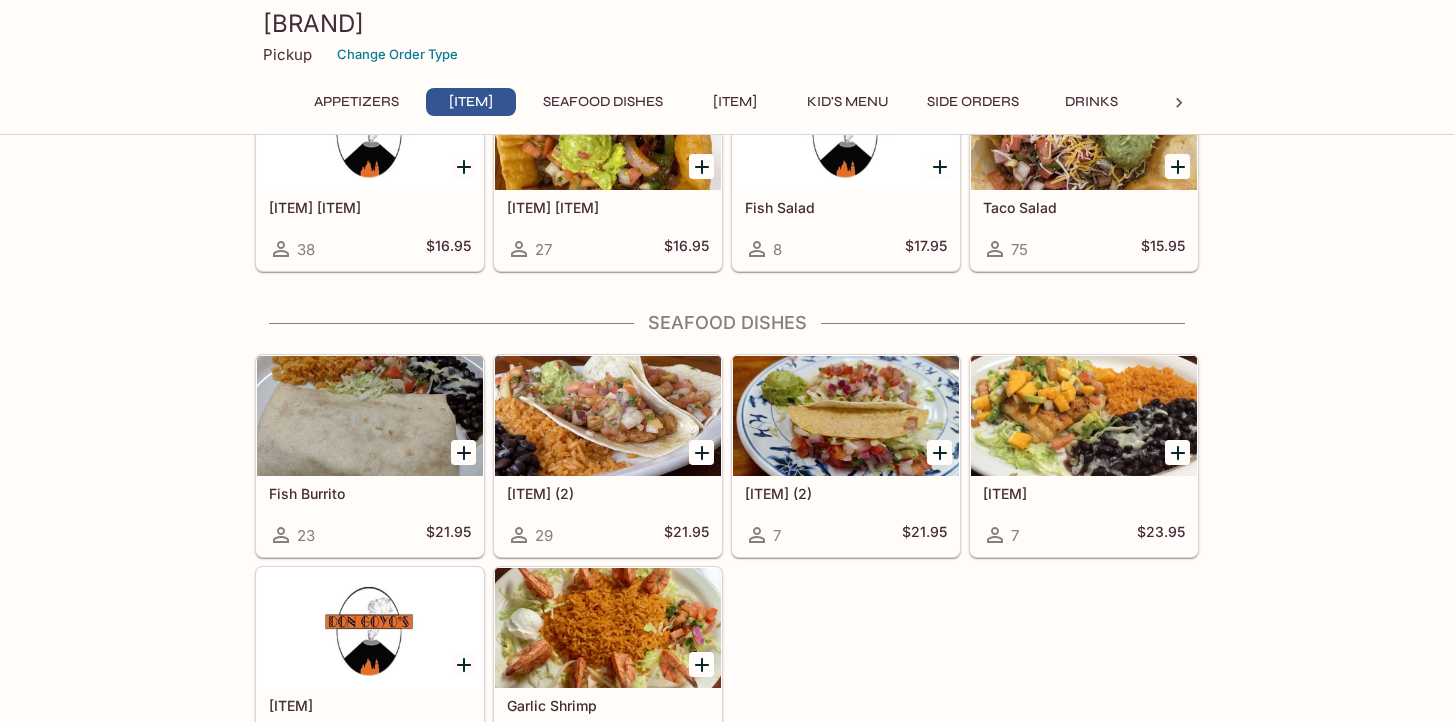 scroll, scrollTop: 868, scrollLeft: 0, axis: vertical 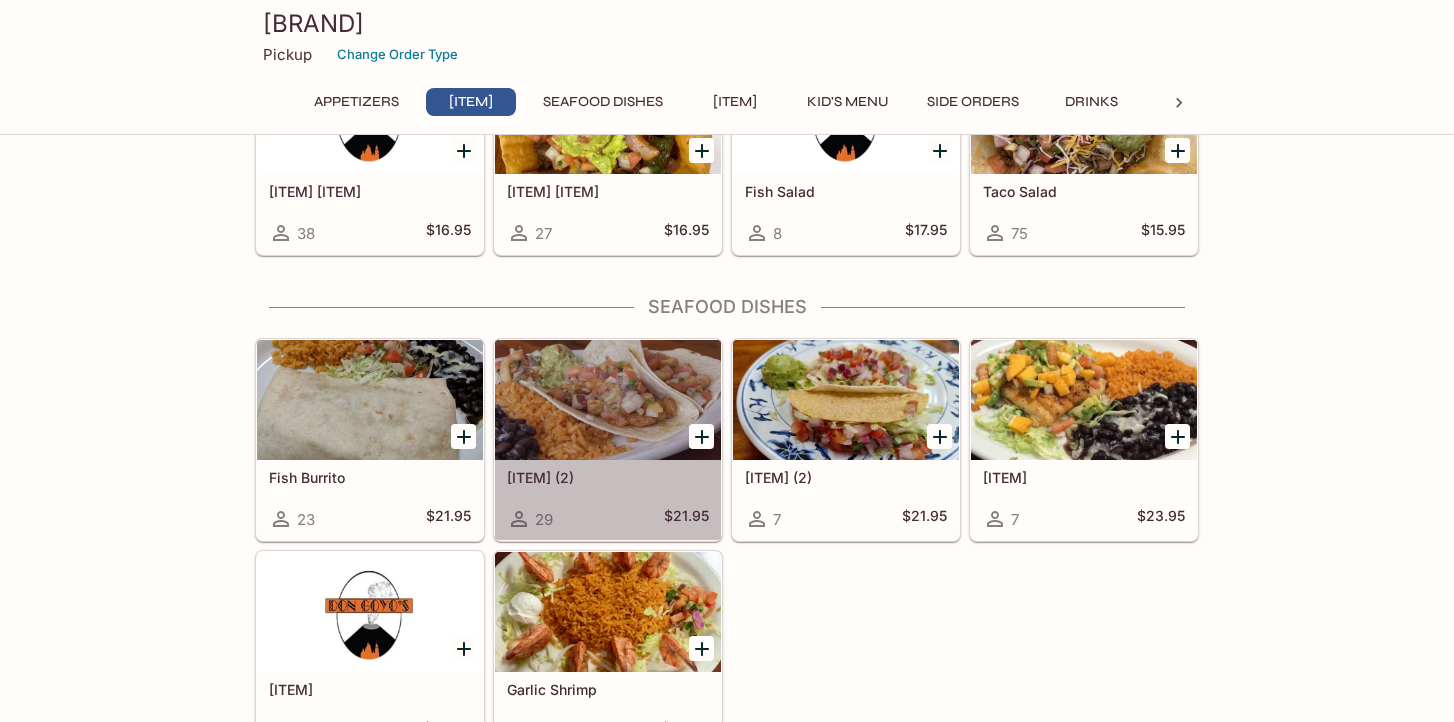 click at bounding box center (608, 400) 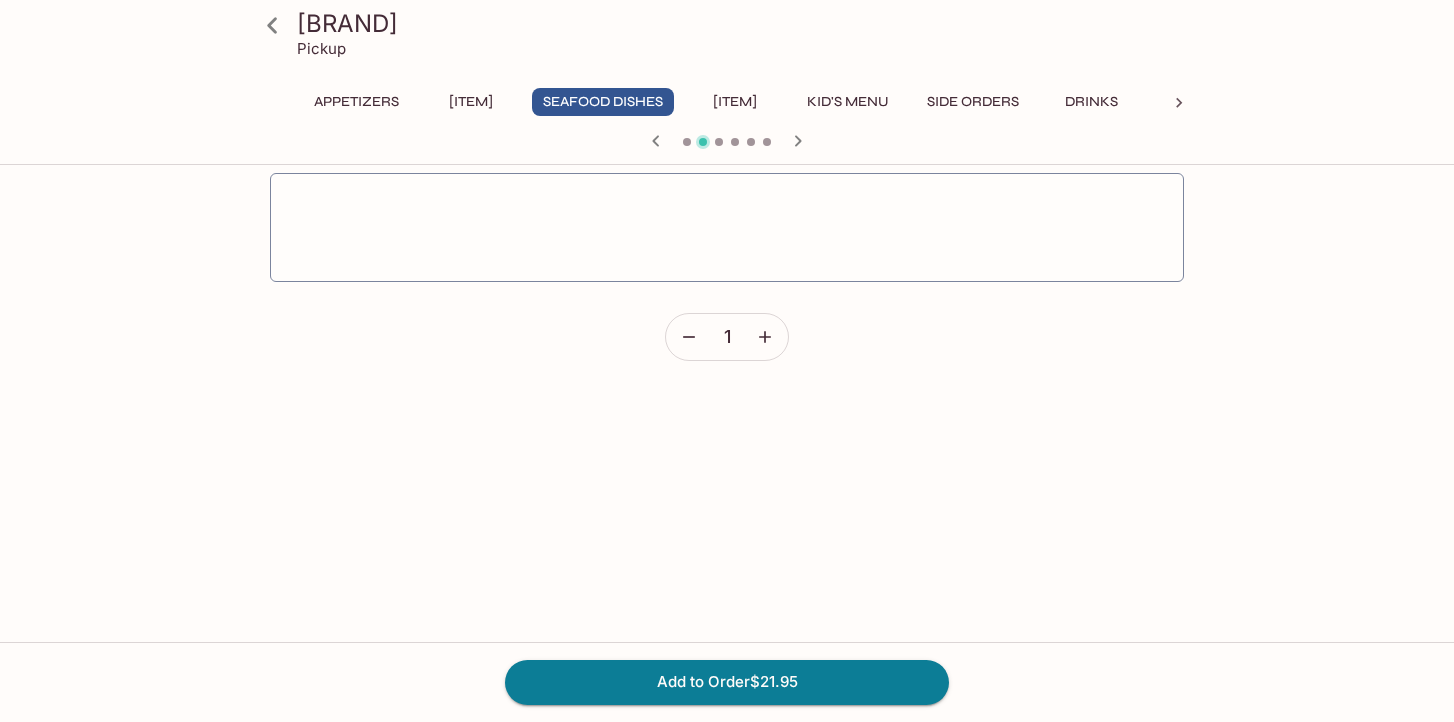 scroll, scrollTop: 0, scrollLeft: 0, axis: both 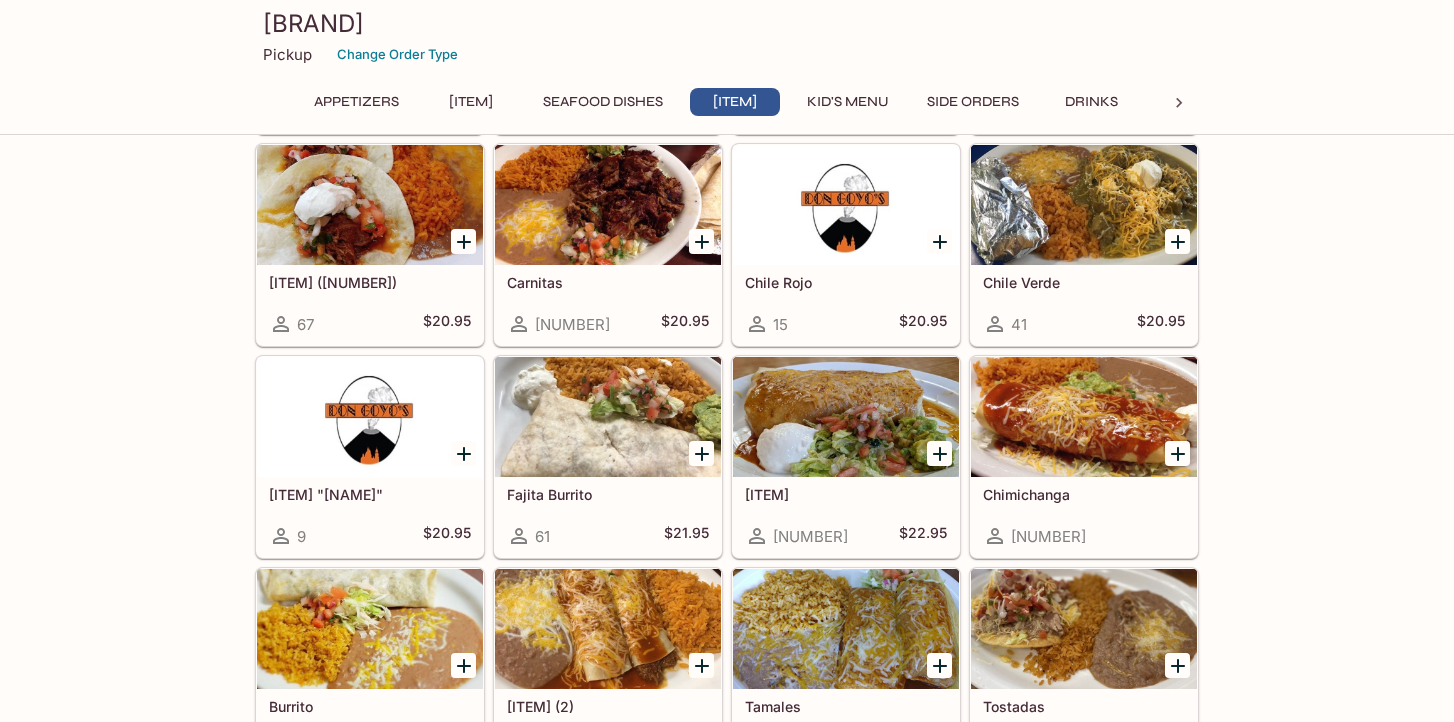 click at bounding box center (846, 417) 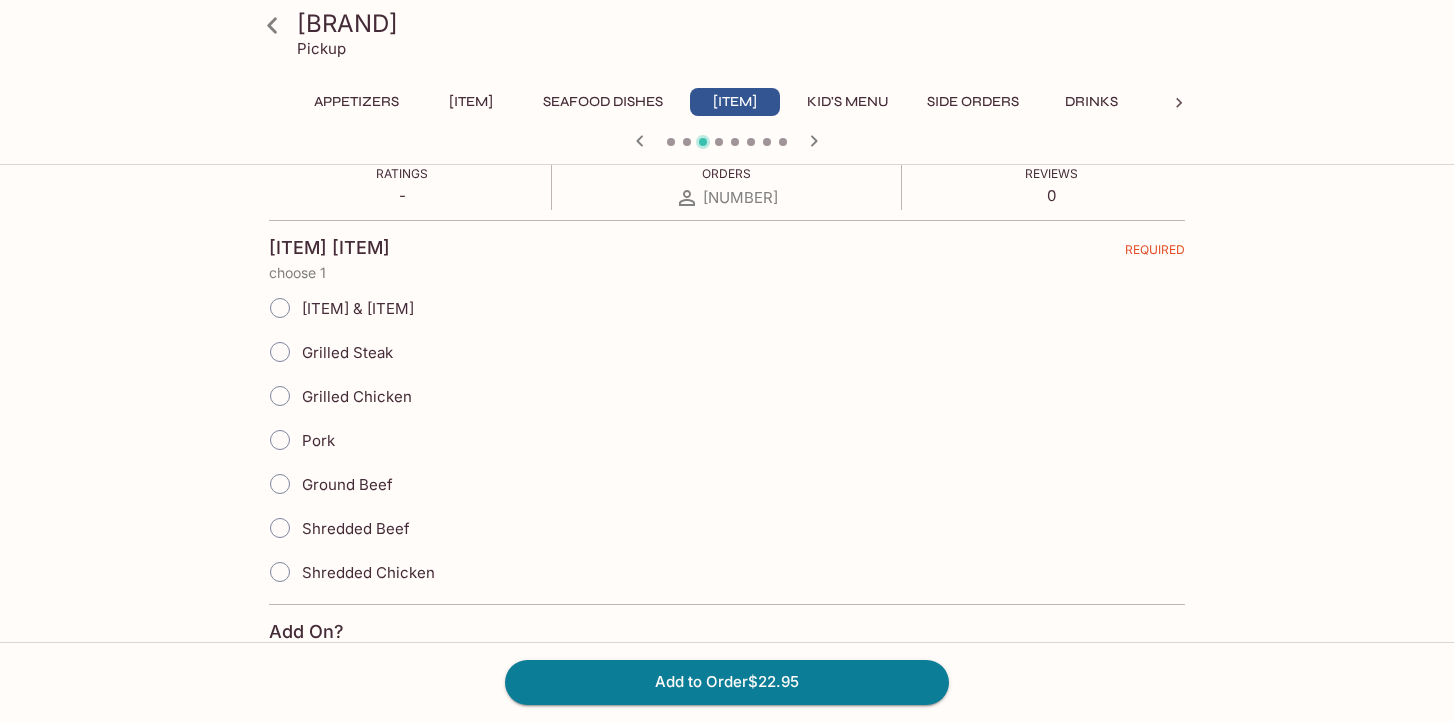 scroll, scrollTop: 0, scrollLeft: 0, axis: both 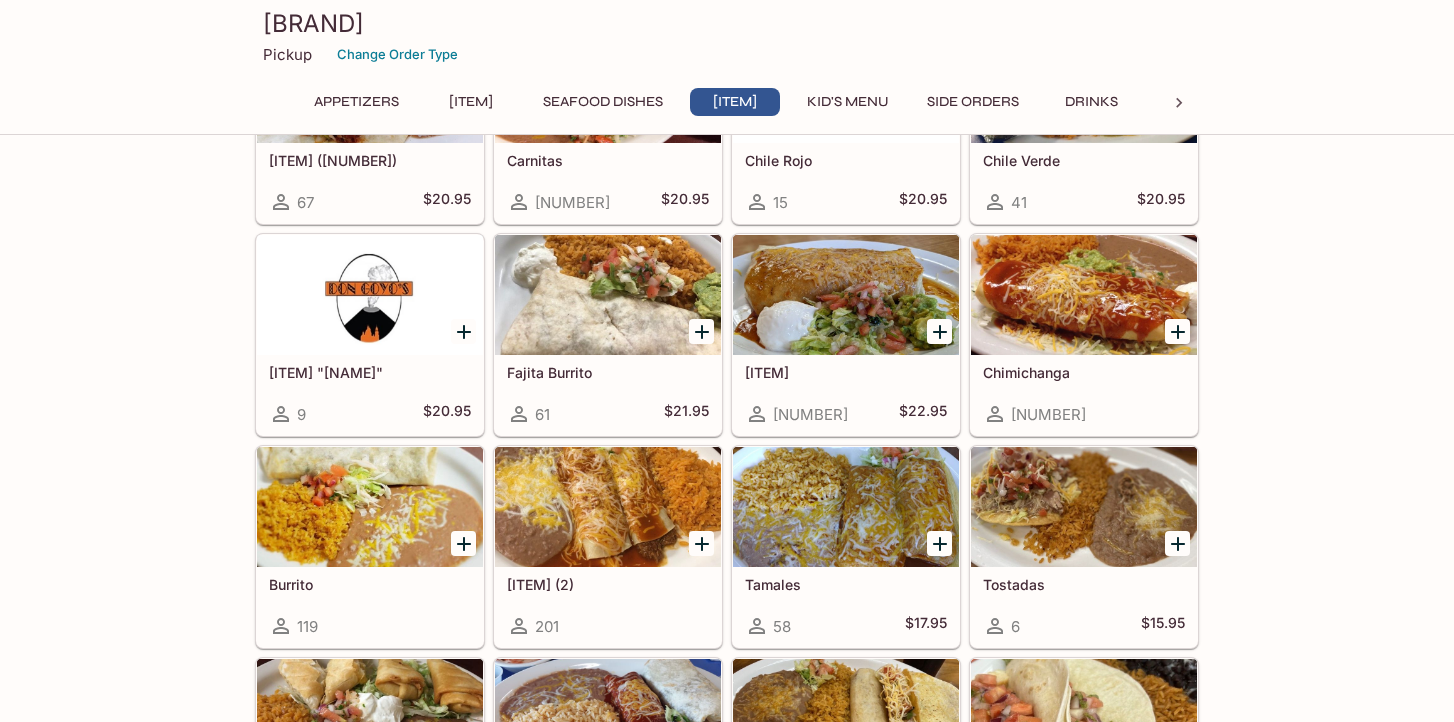 click at bounding box center (370, 507) 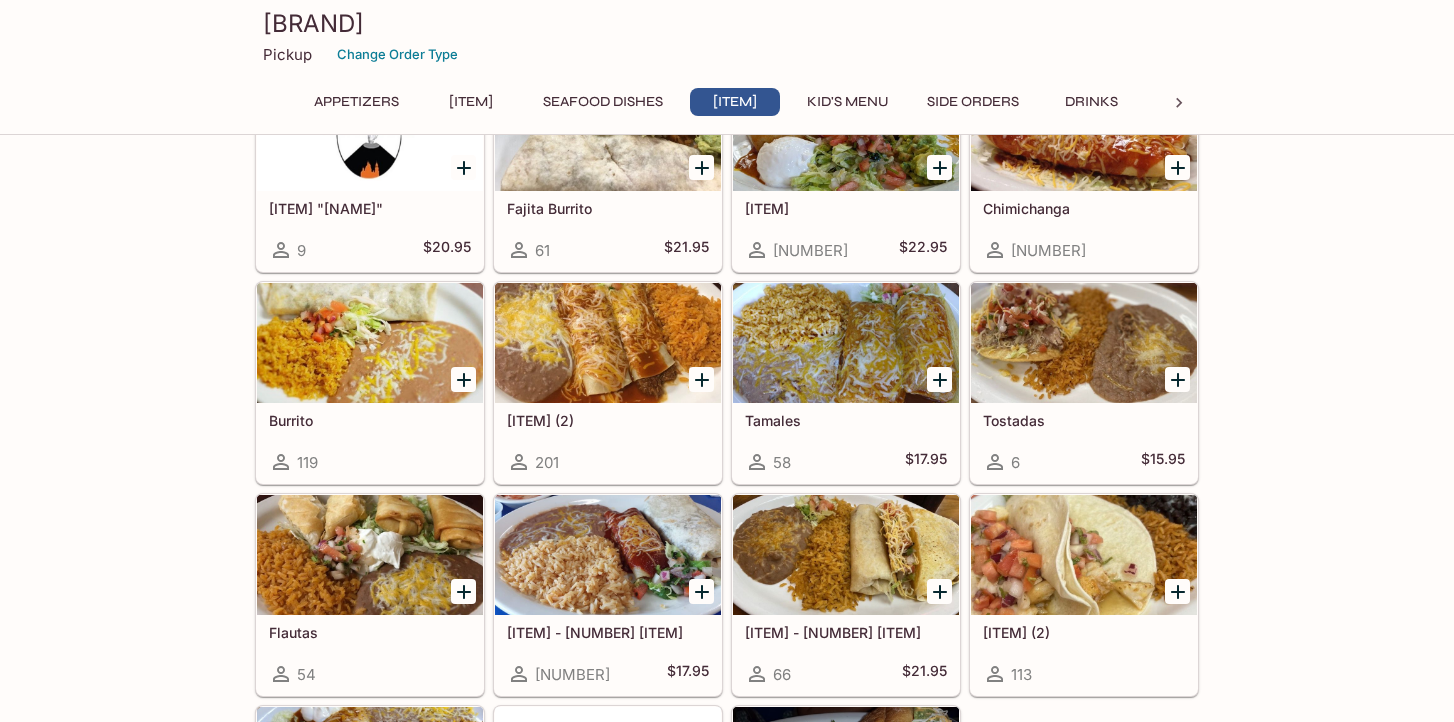 scroll, scrollTop: 2060, scrollLeft: 0, axis: vertical 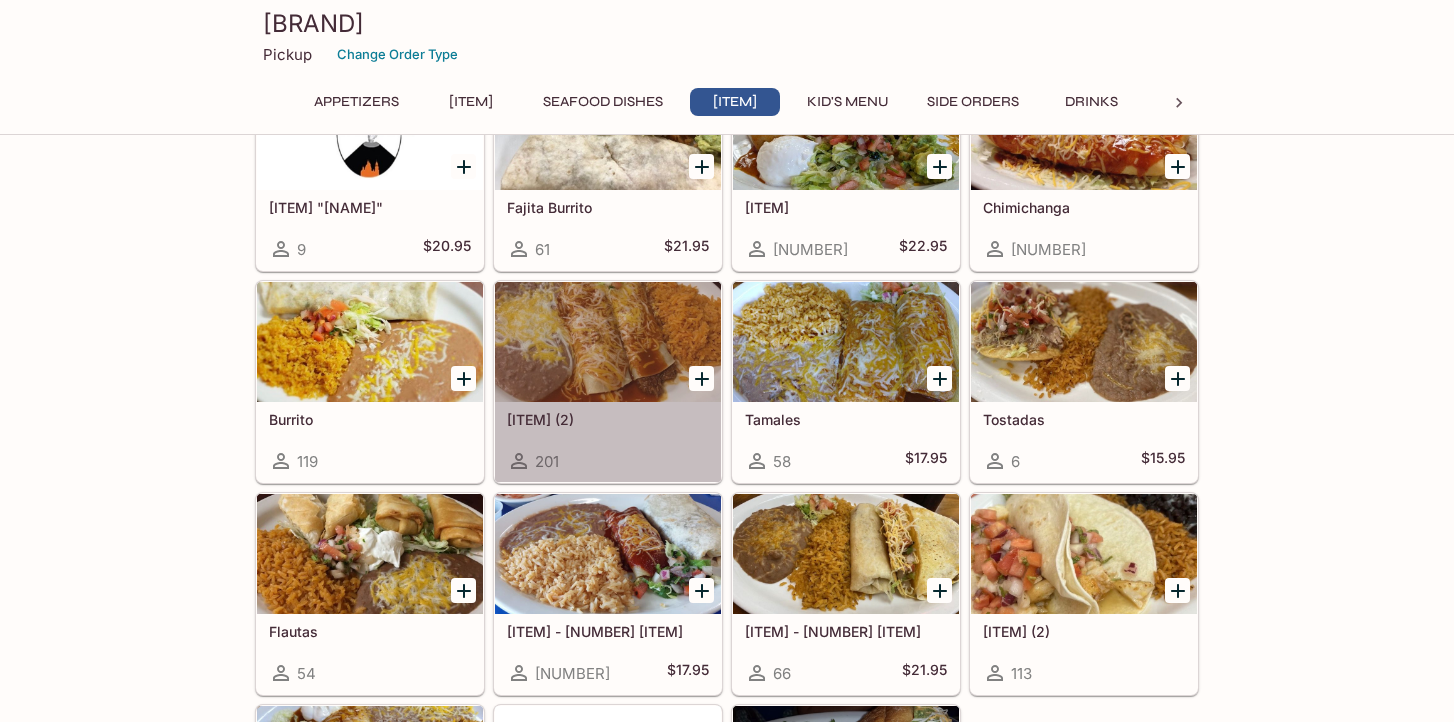 click at bounding box center (608, 342) 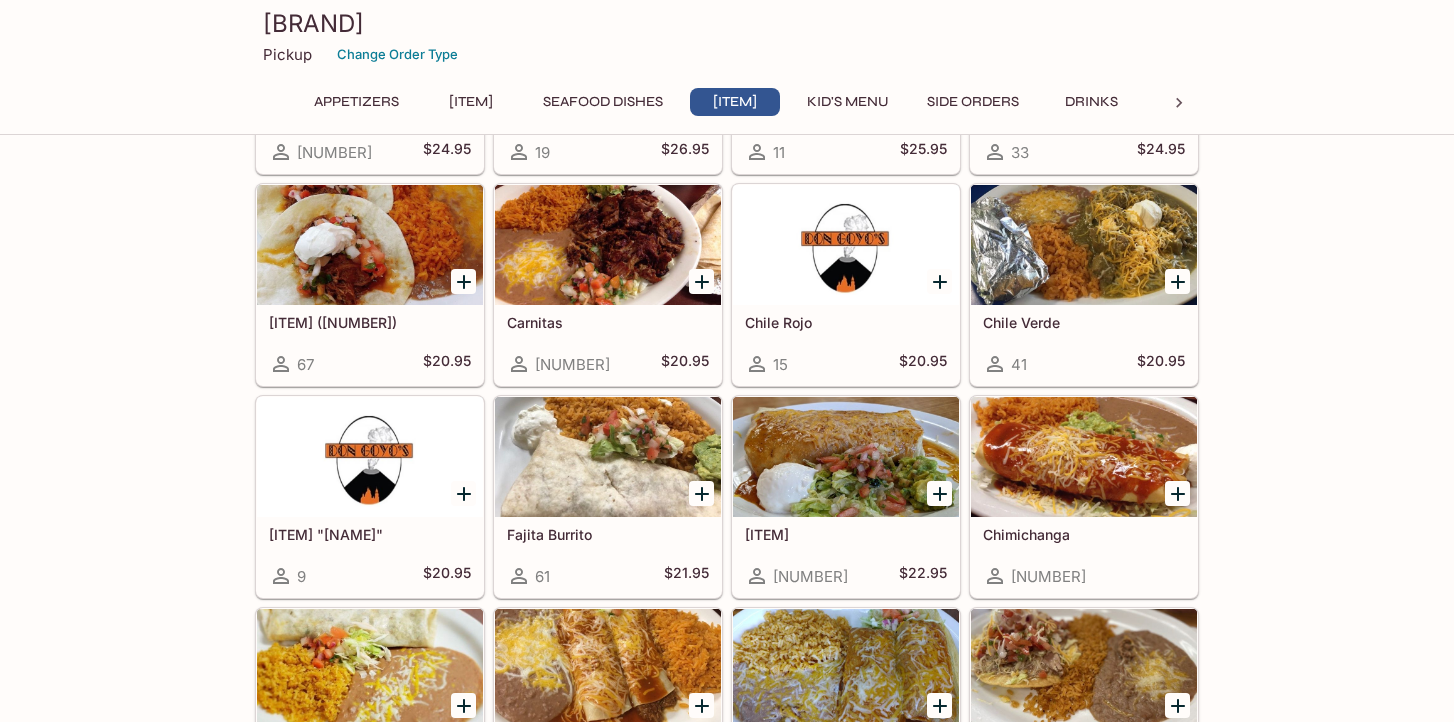 scroll, scrollTop: 1736, scrollLeft: 0, axis: vertical 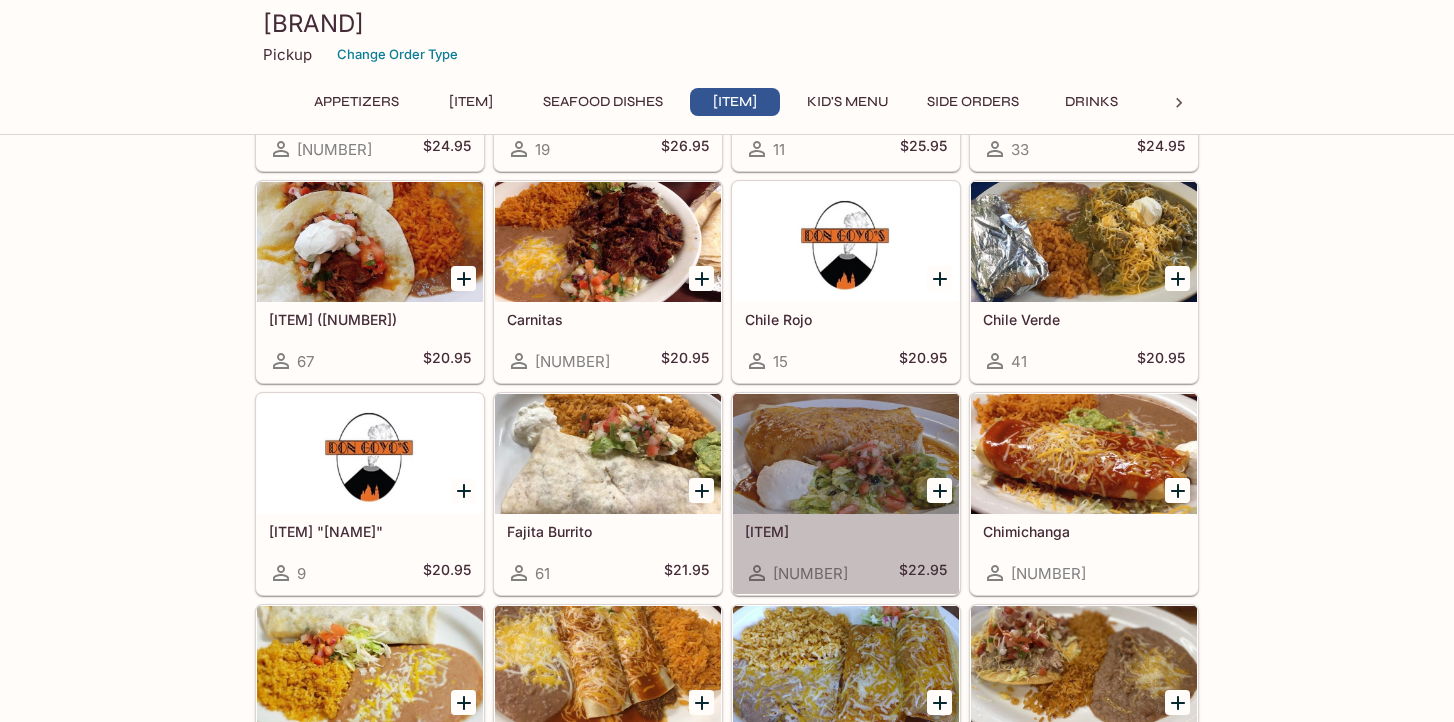 click at bounding box center (846, 454) 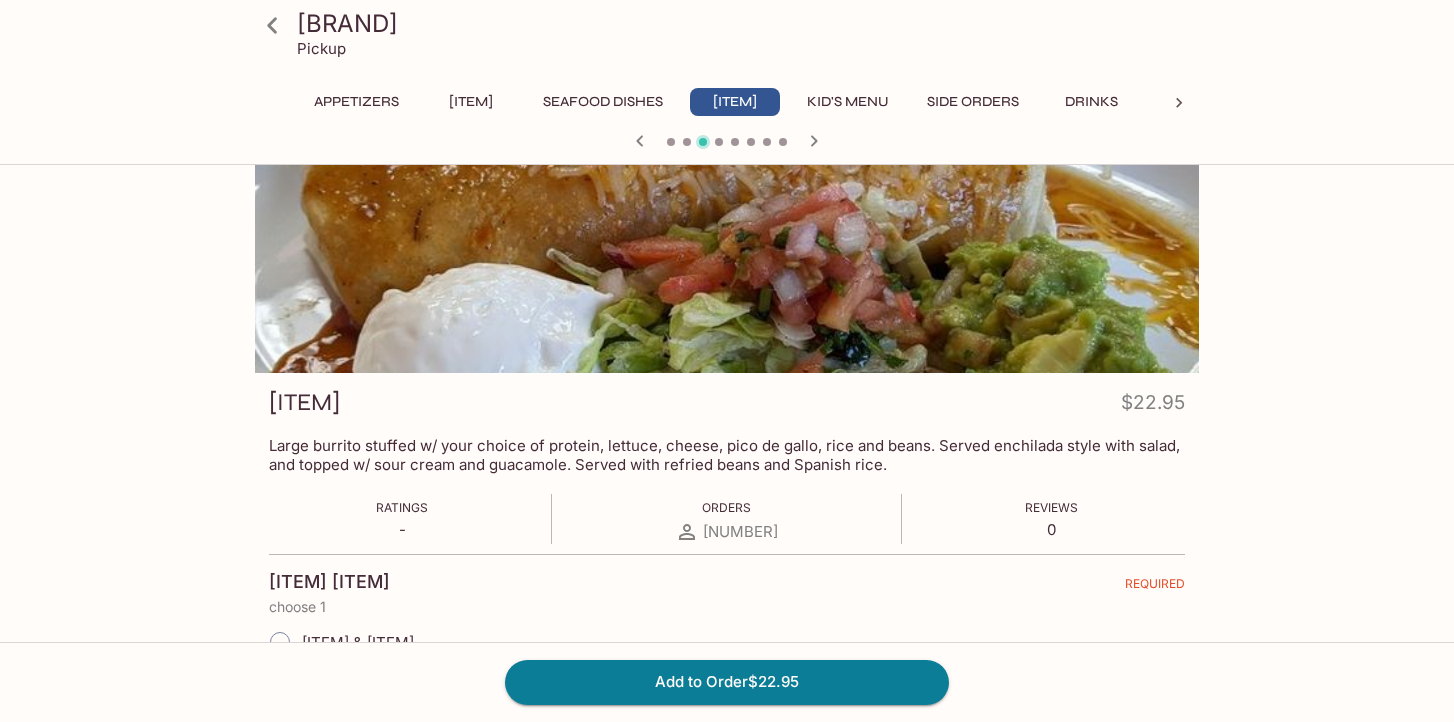 scroll, scrollTop: 0, scrollLeft: 0, axis: both 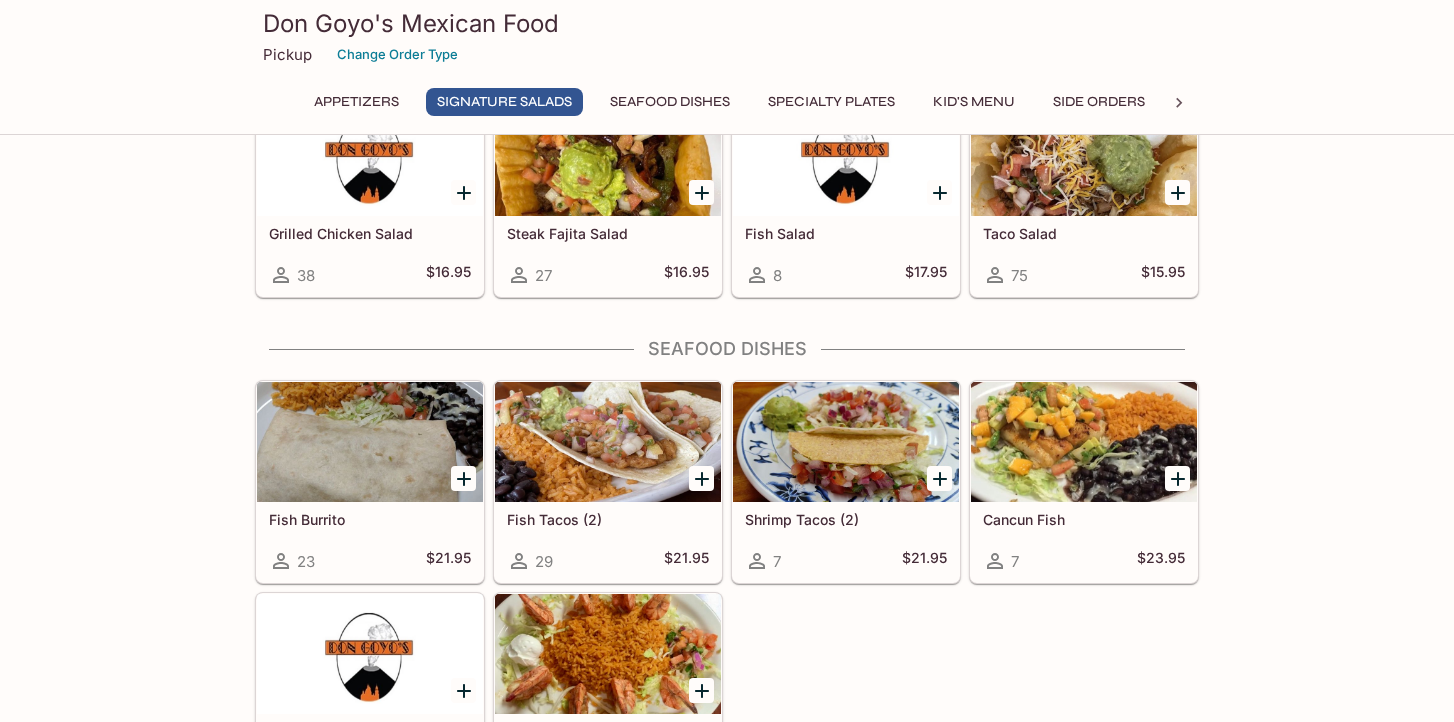 click at bounding box center (608, 442) 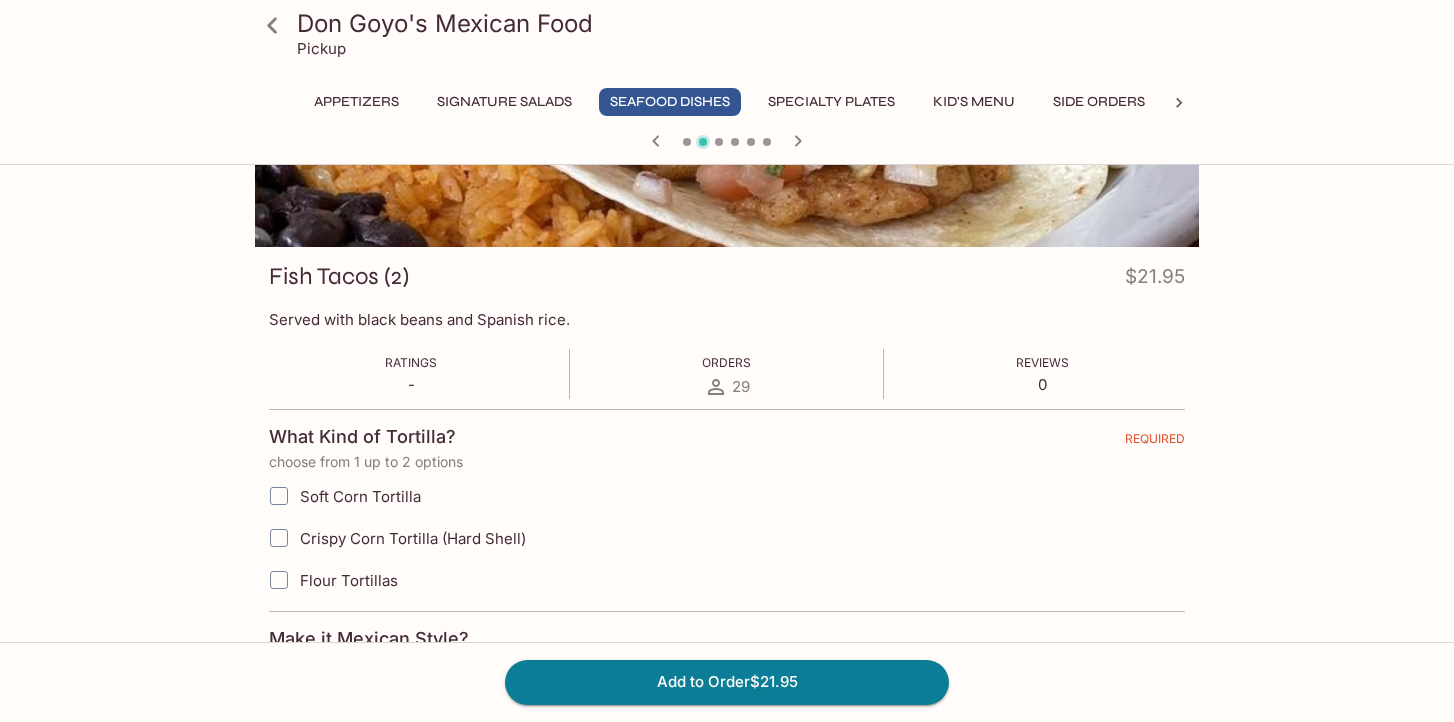 scroll, scrollTop: 0, scrollLeft: 0, axis: both 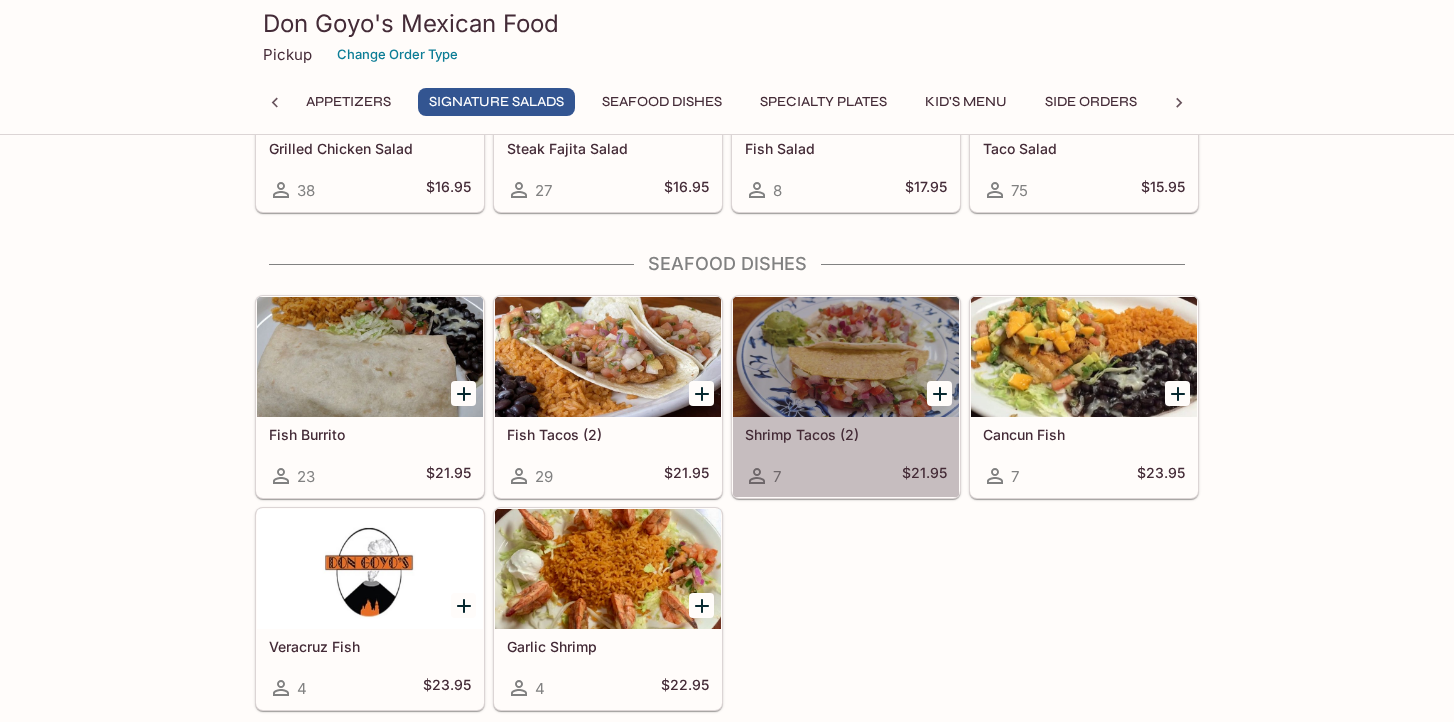 click at bounding box center [846, 357] 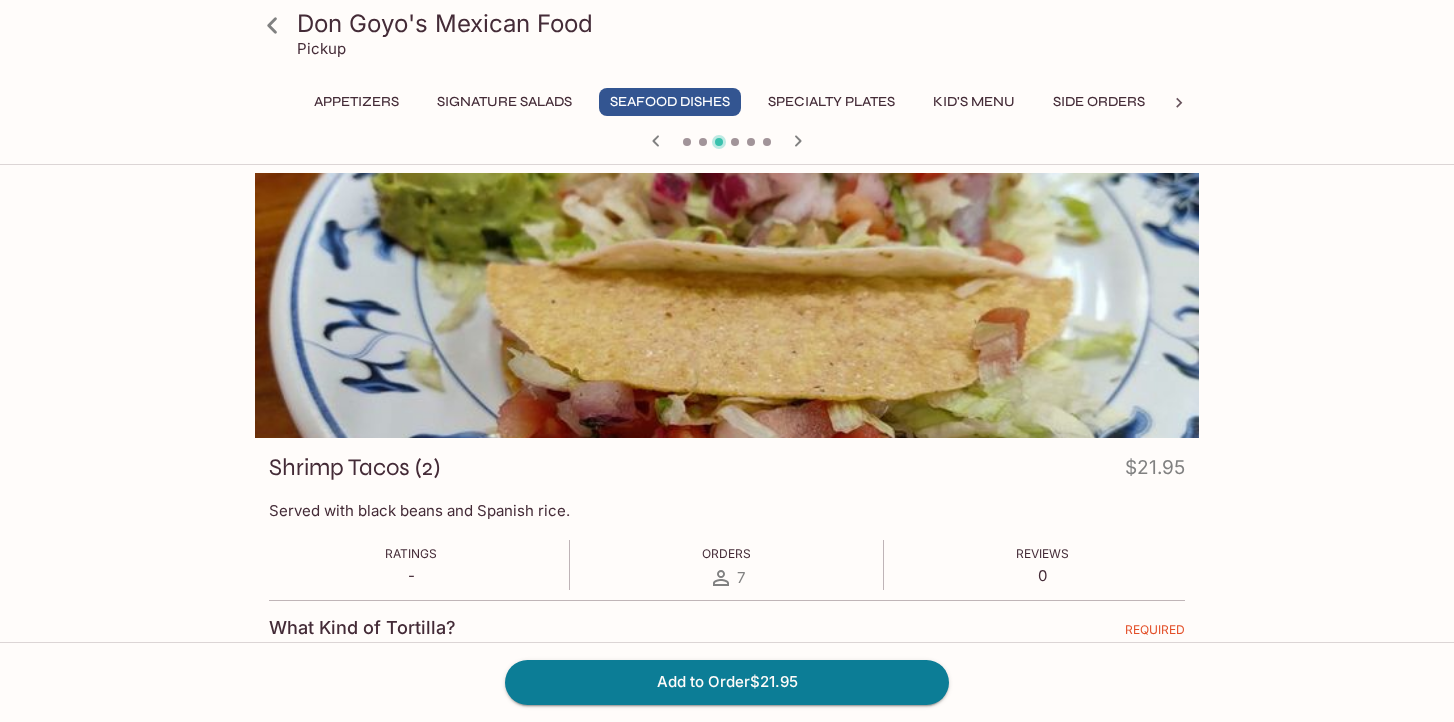 scroll, scrollTop: 0, scrollLeft: 0, axis: both 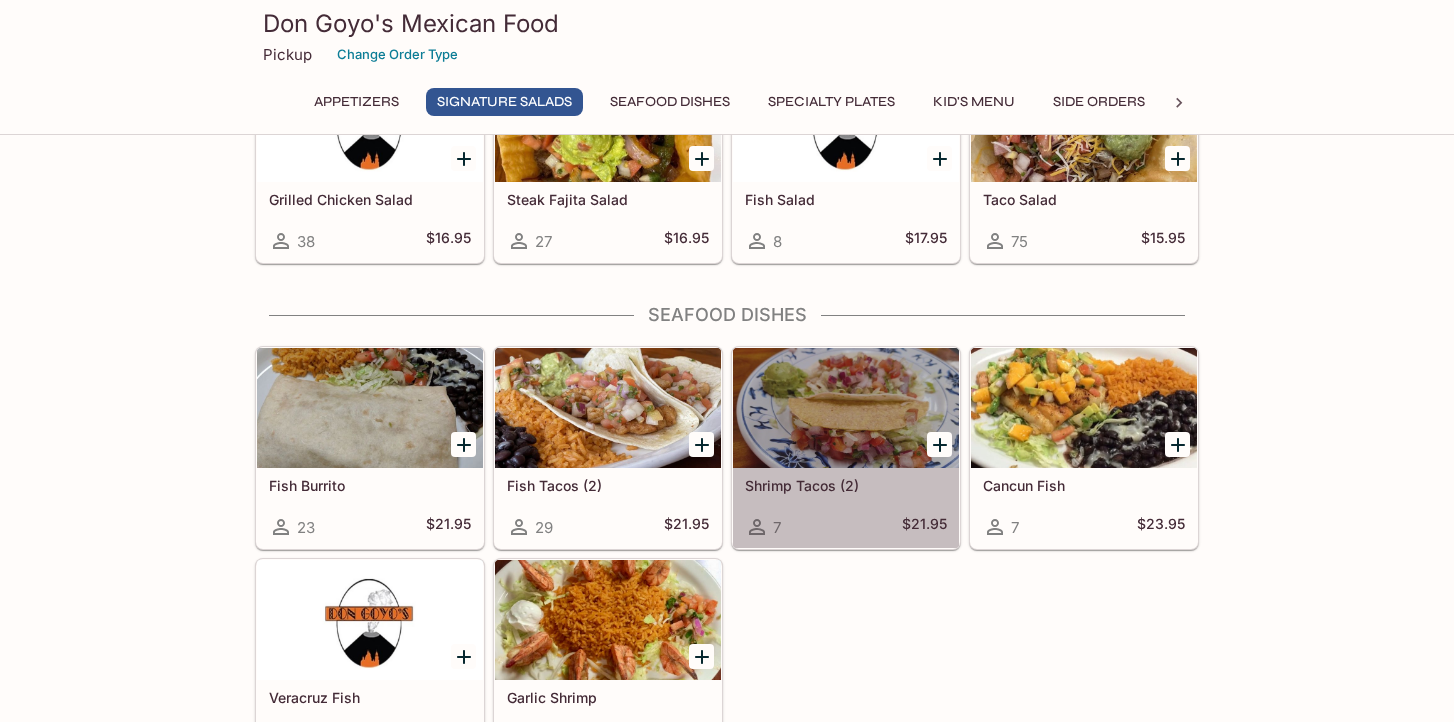 click at bounding box center (846, 408) 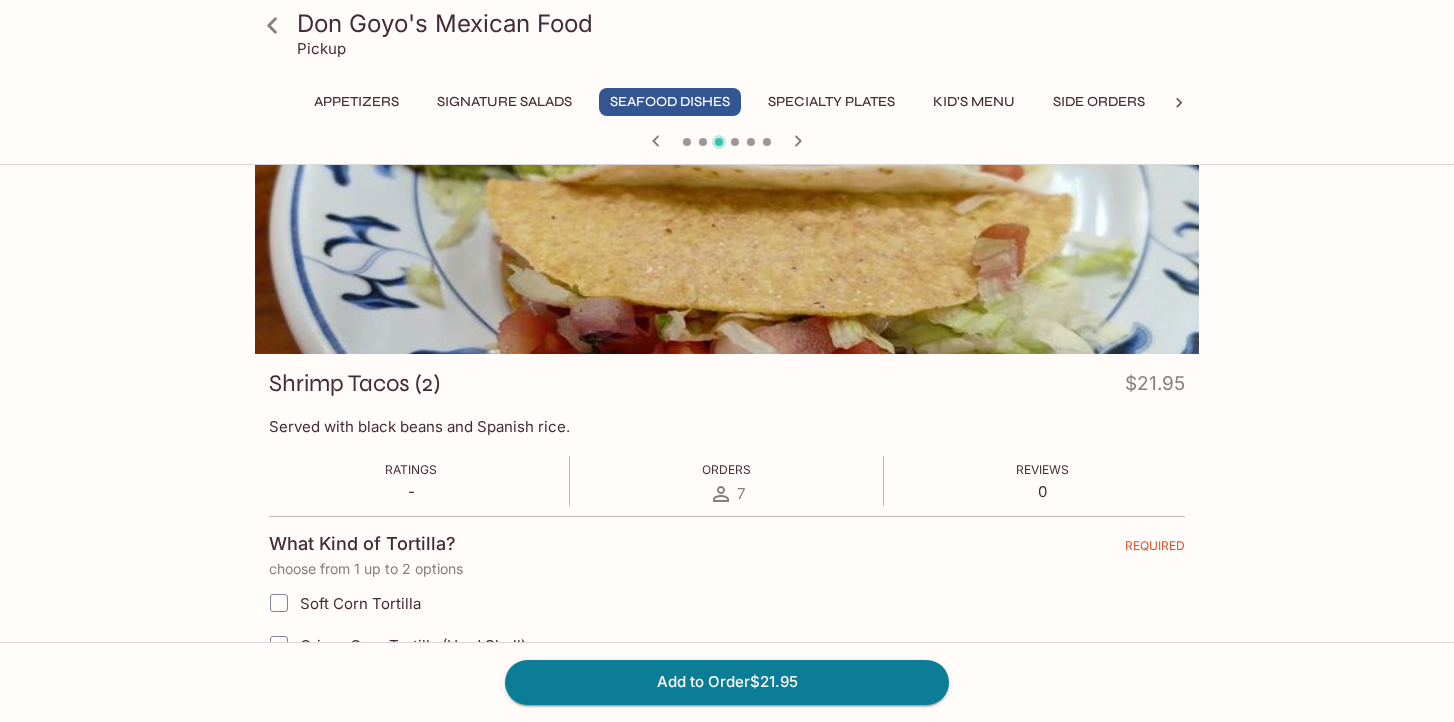 scroll, scrollTop: 0, scrollLeft: 0, axis: both 